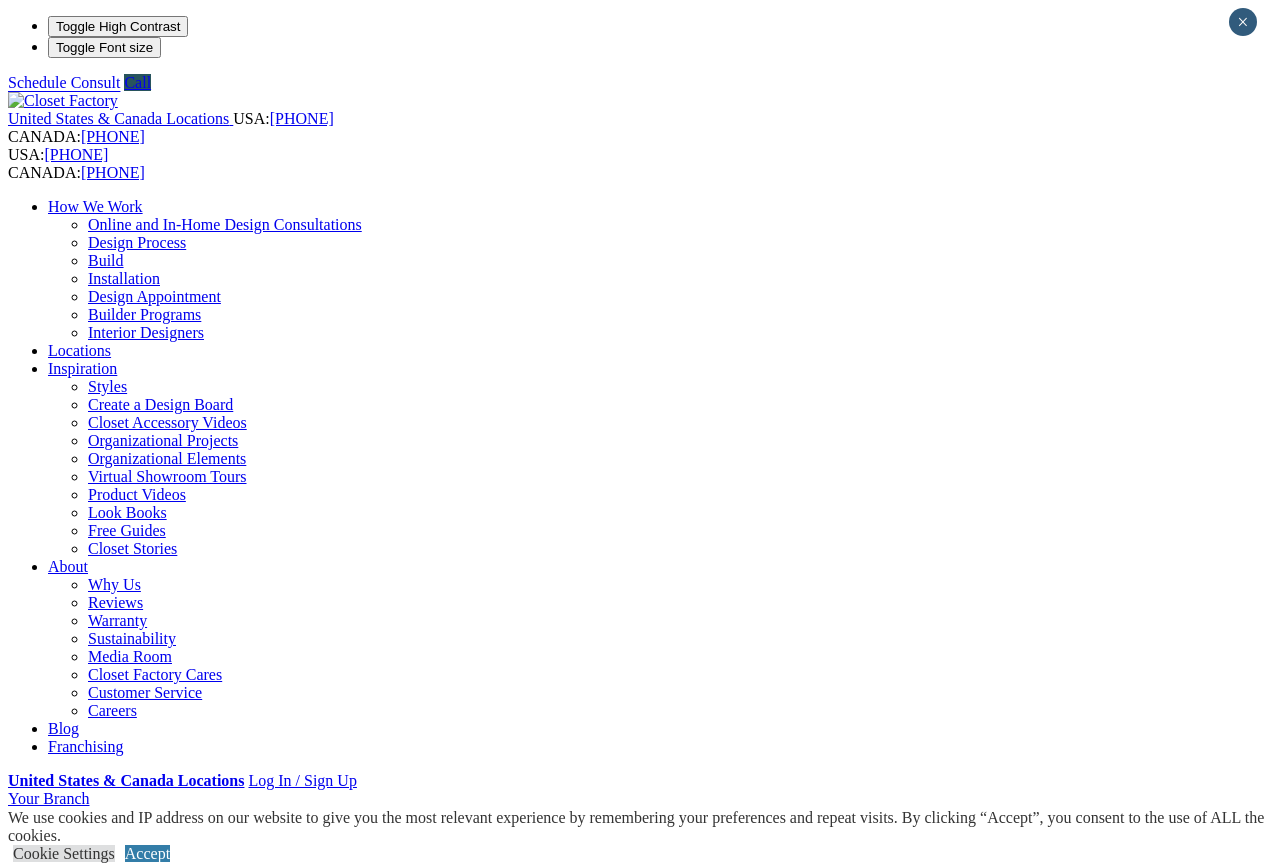 scroll, scrollTop: 0, scrollLeft: 0, axis: both 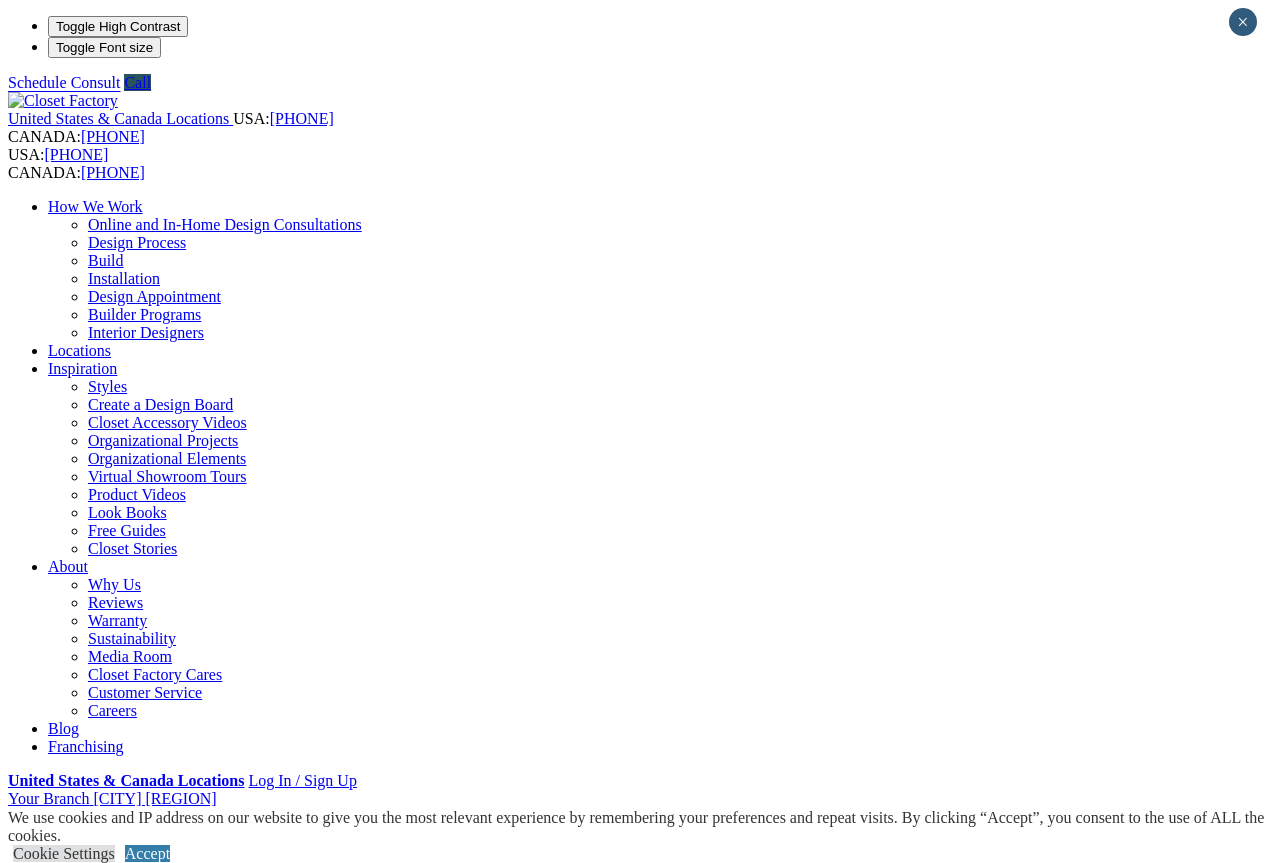 click on "CLOSE (X)" at bounding box center (46, 1853) 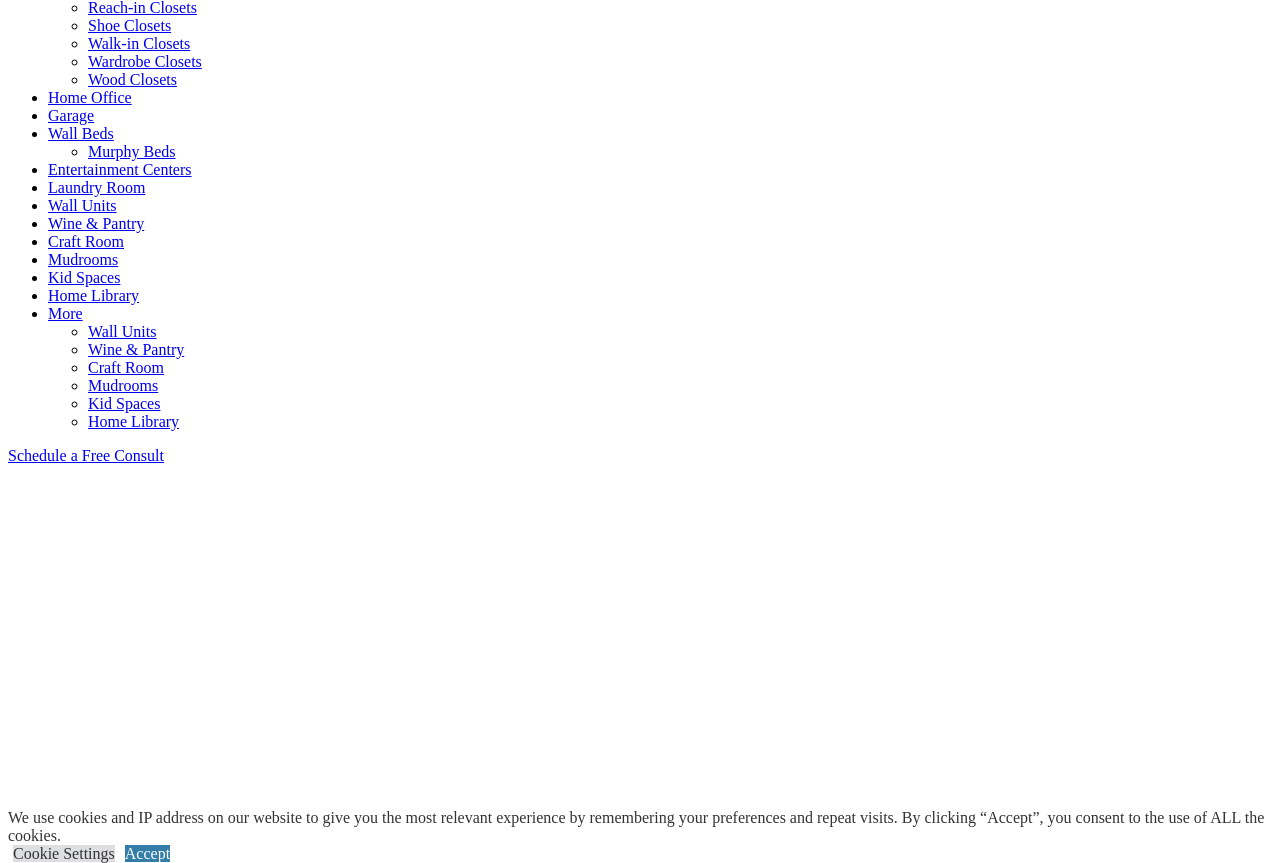 scroll, scrollTop: 0, scrollLeft: 0, axis: both 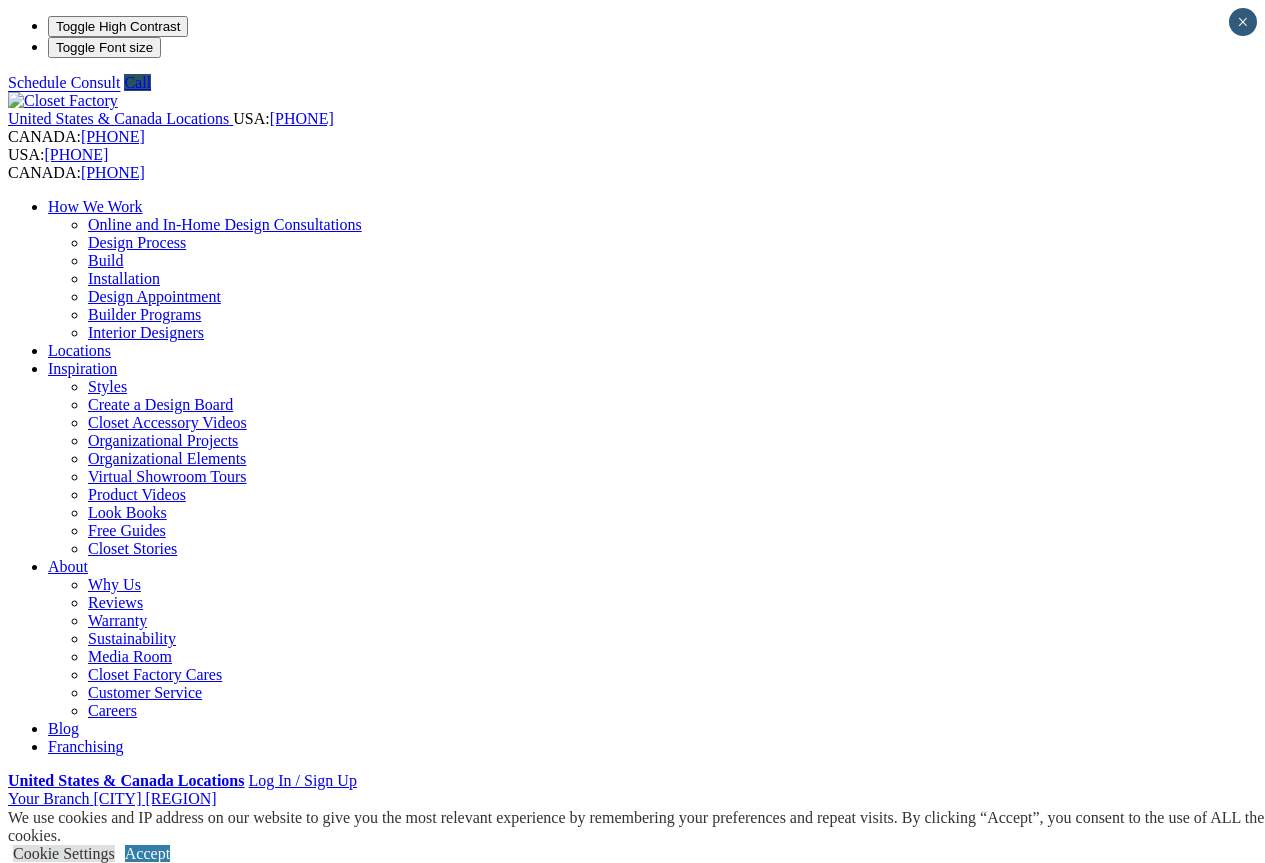 click on "Your Branch
Chicago North
ZIP code
*" at bounding box center [632, 799] 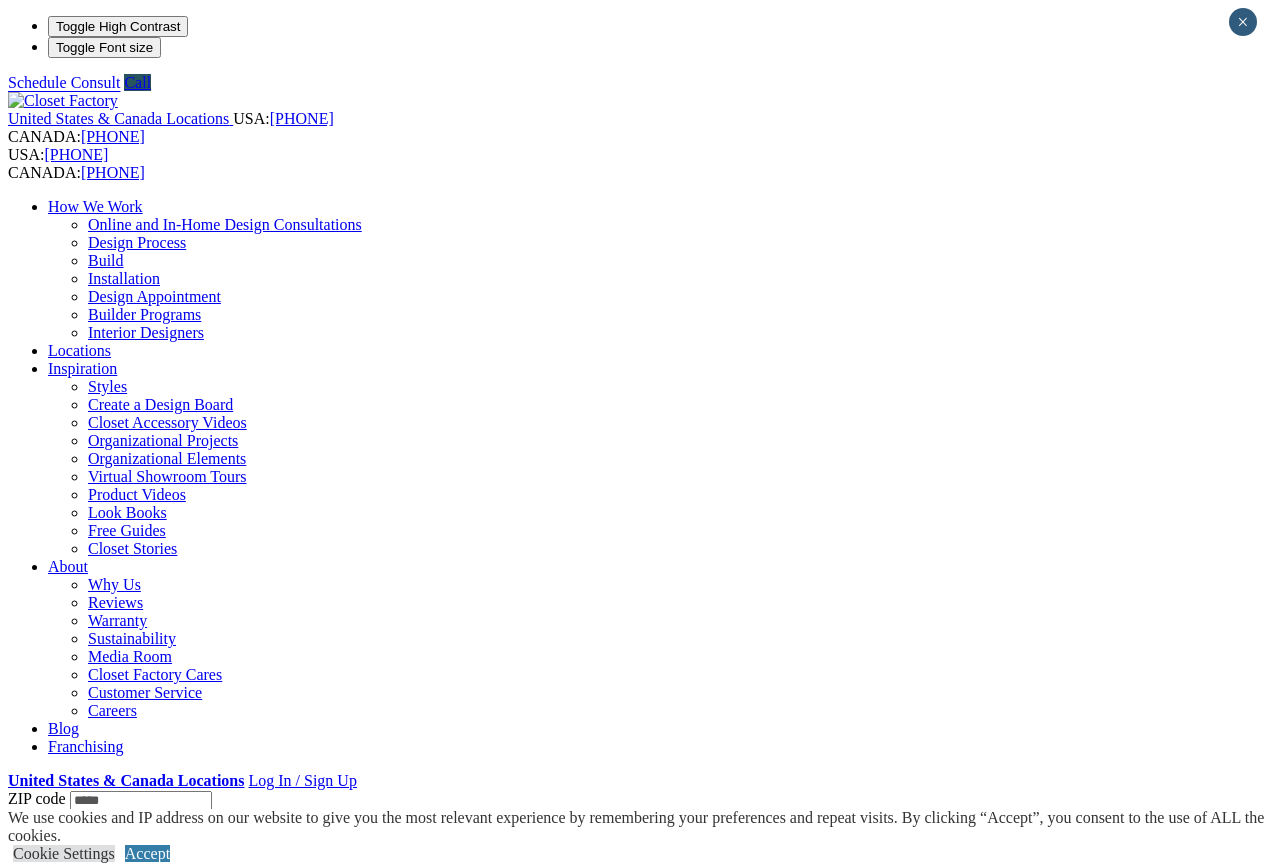 type on "*****" 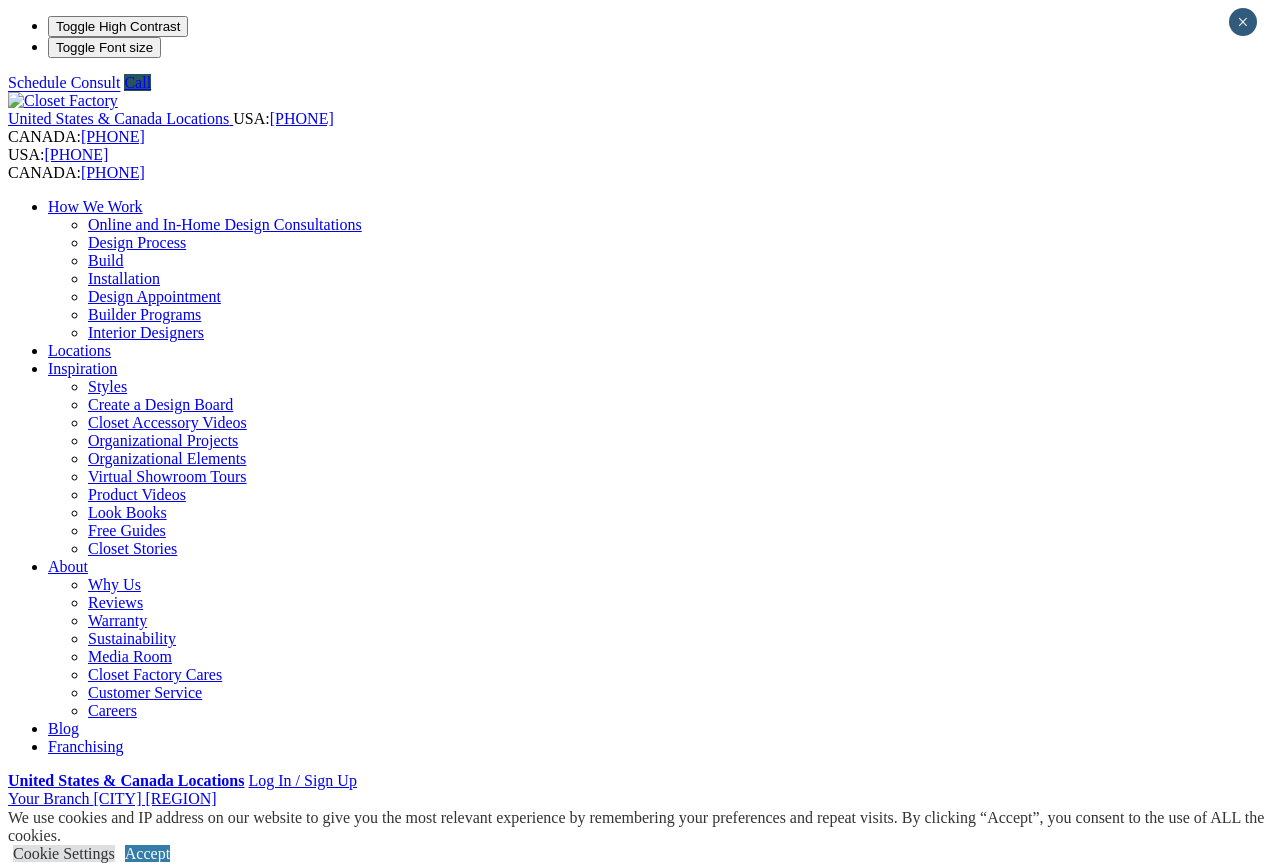 click on "Your Branch
Chicago North
ZIP code
*****
*" at bounding box center (632, 799) 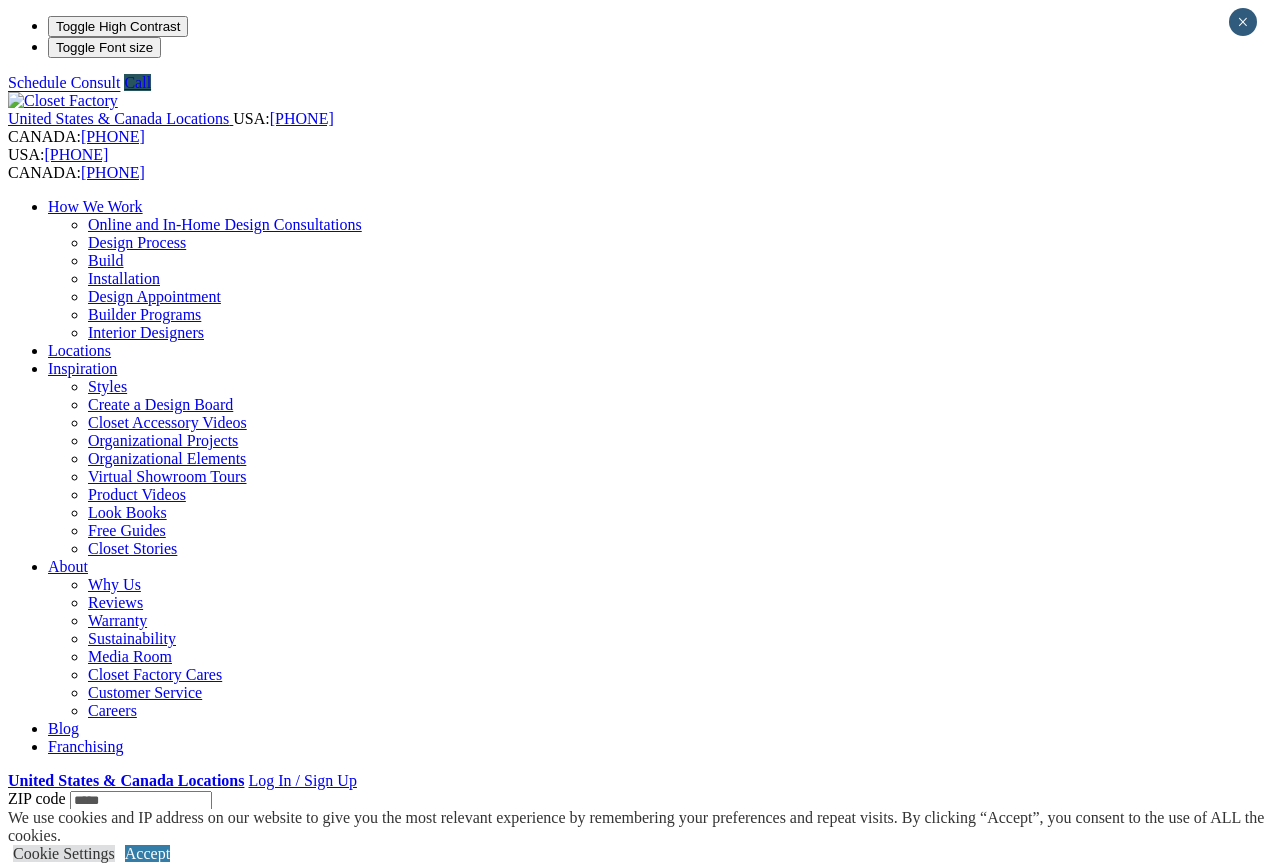 click on "Locations" at bounding box center [79, 350] 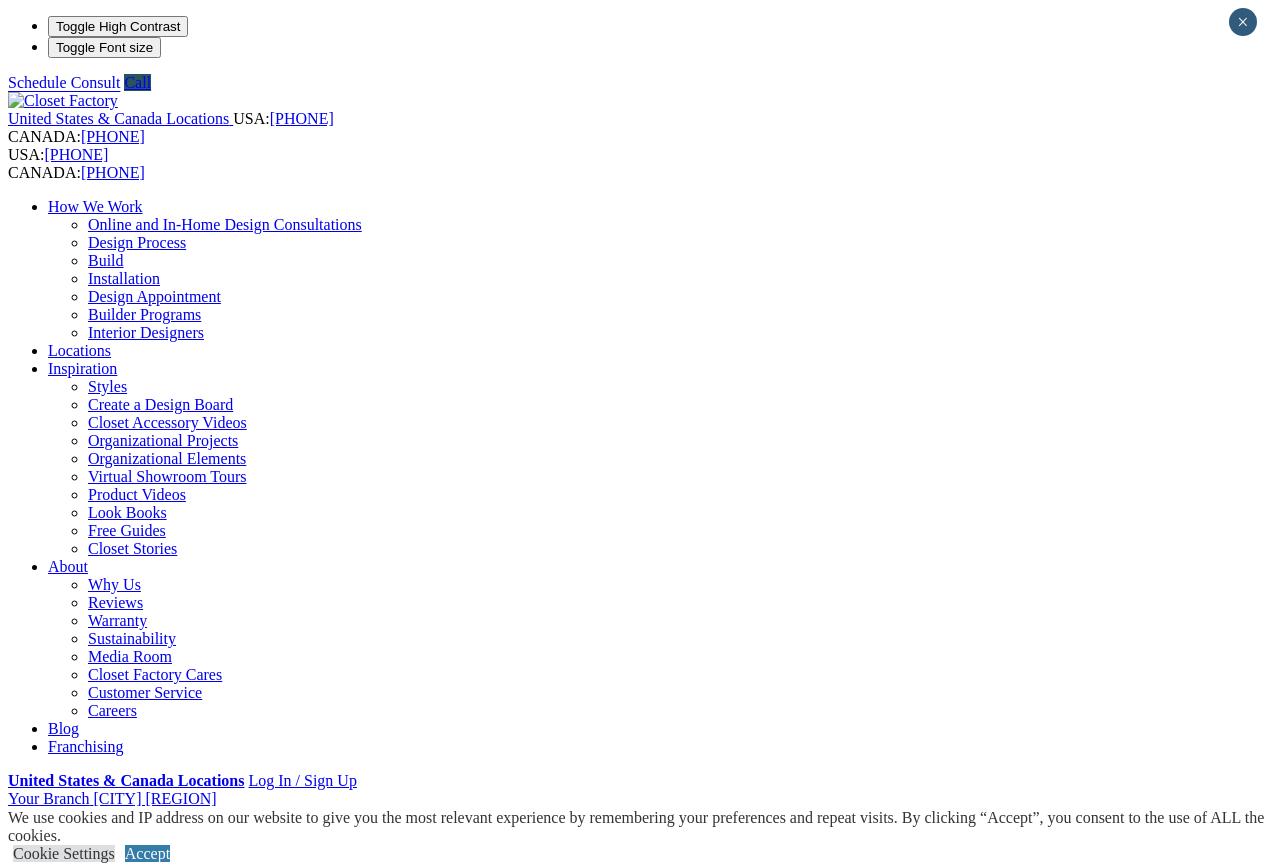 click on "Locations" at bounding box center (79, 350) 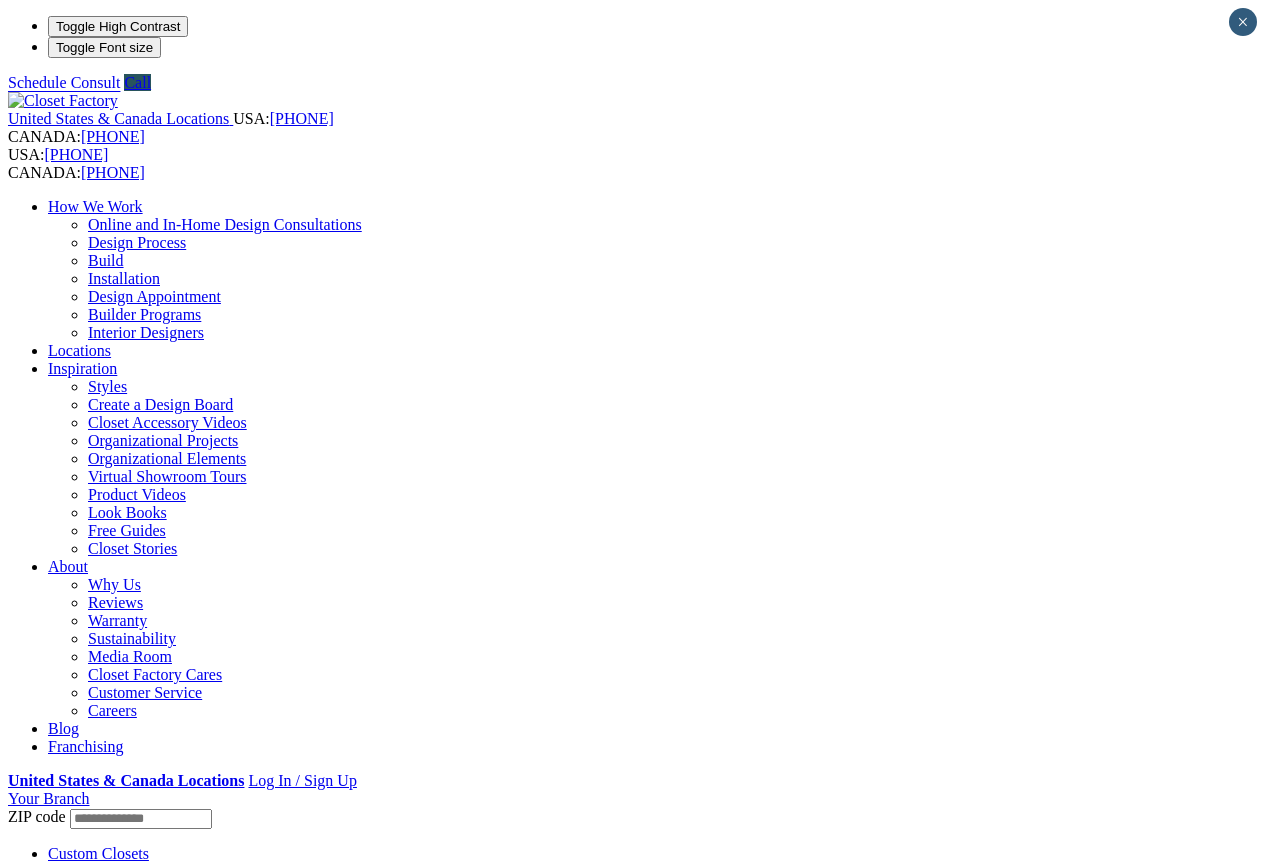 scroll, scrollTop: 0, scrollLeft: 0, axis: both 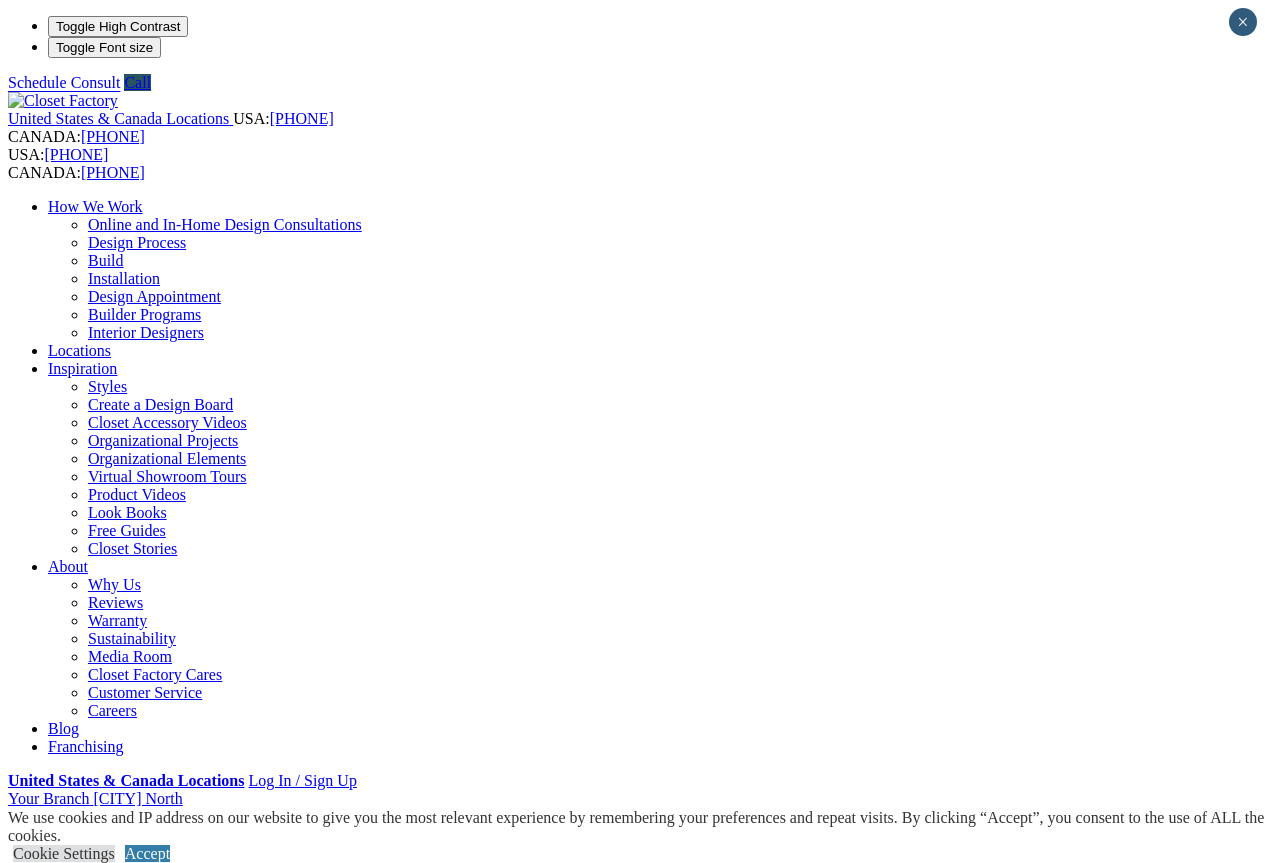 click at bounding box center [79, 1494] 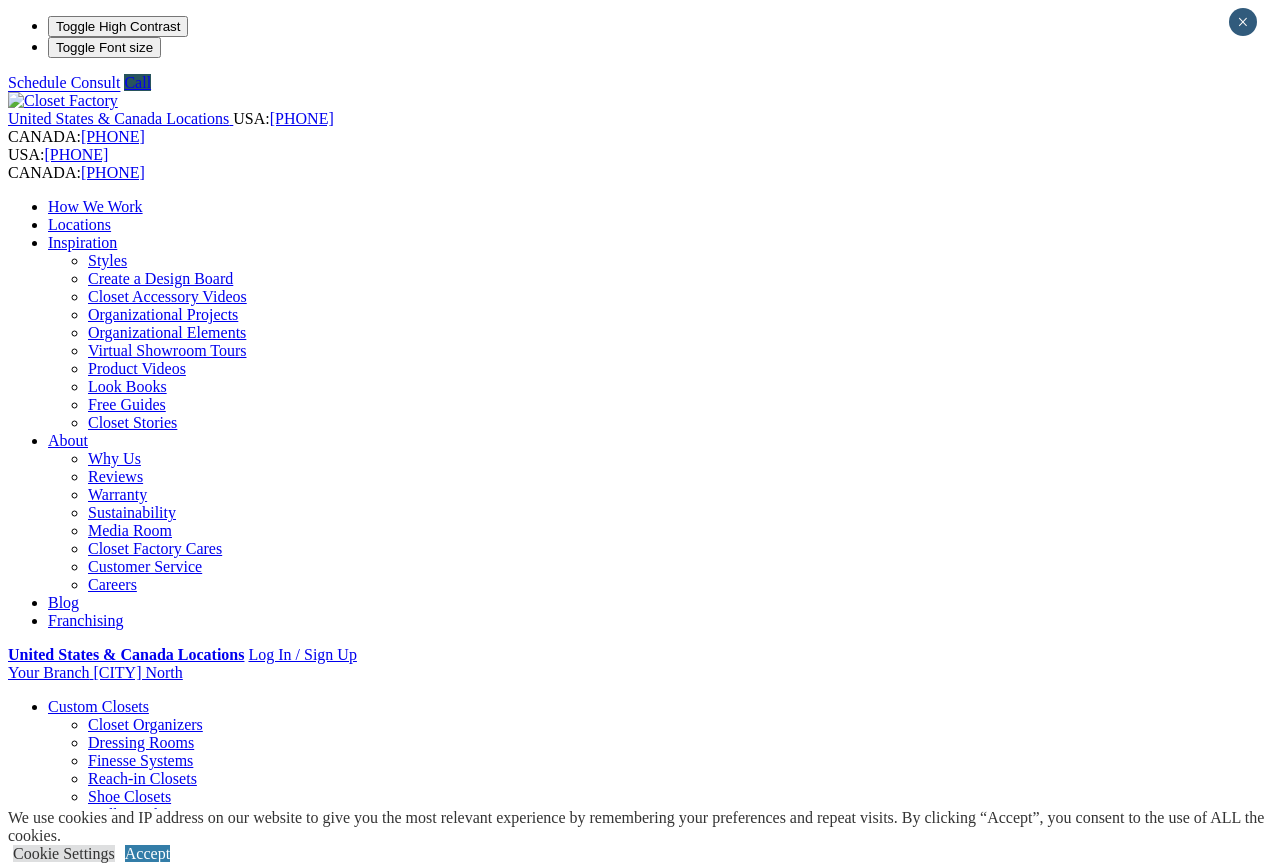 type on "*****" 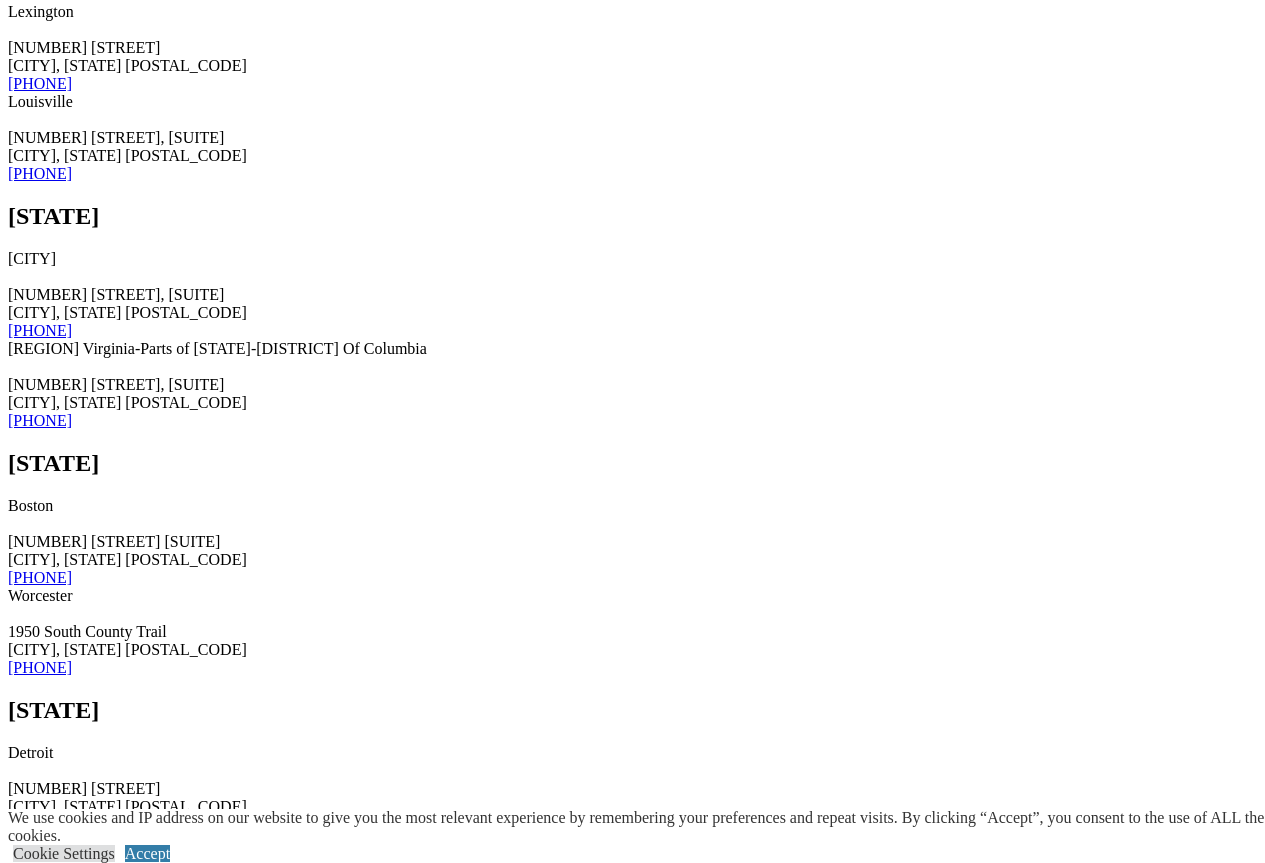 scroll, scrollTop: 5800, scrollLeft: 0, axis: vertical 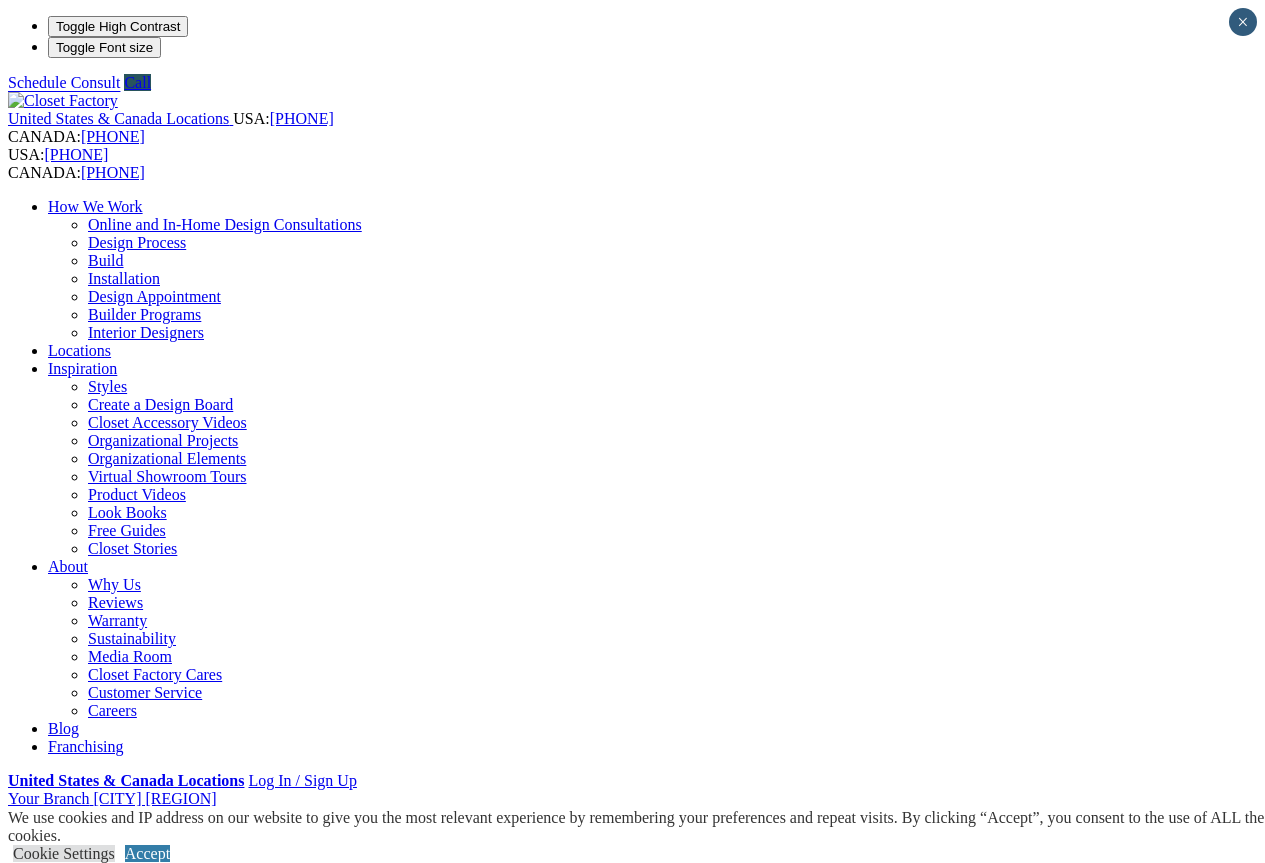 click at bounding box center [79, 1386] 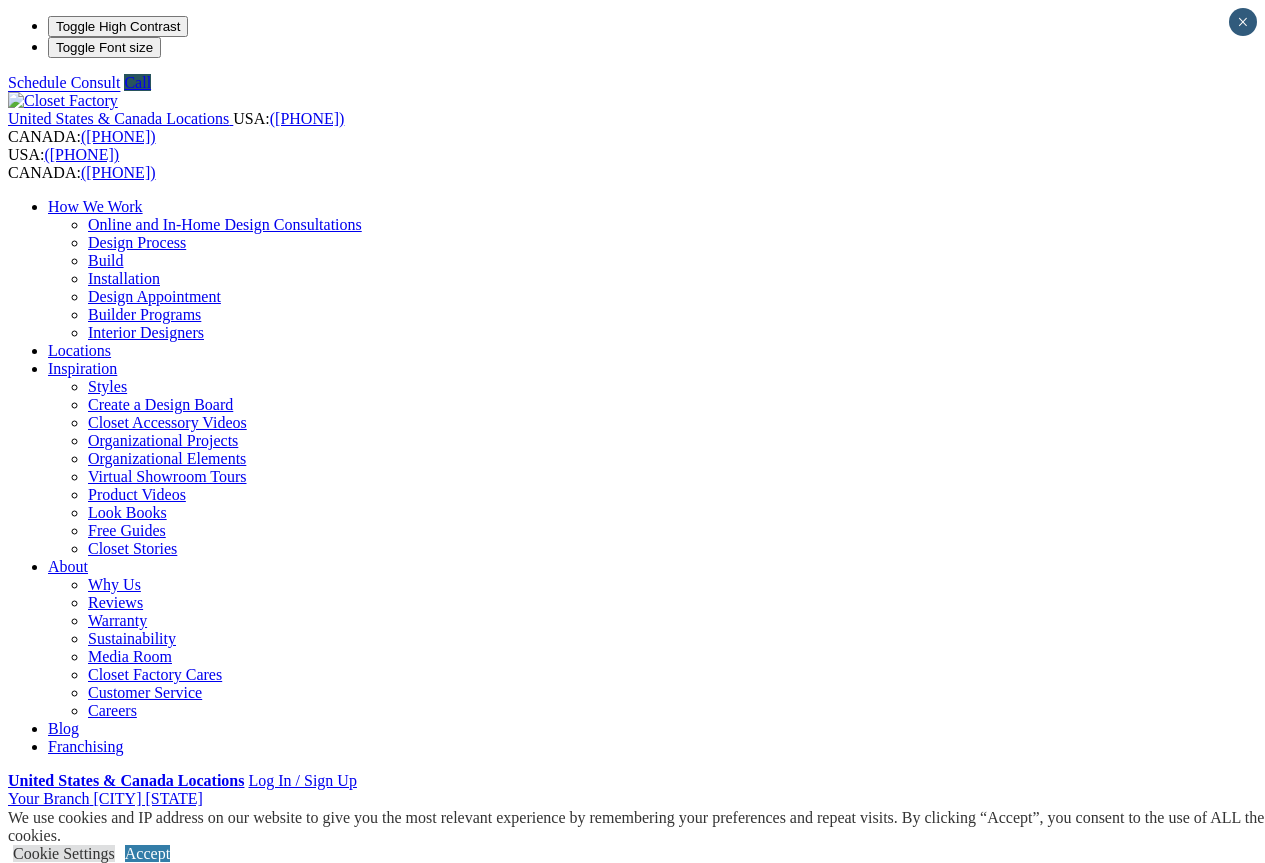 scroll, scrollTop: 0, scrollLeft: 0, axis: both 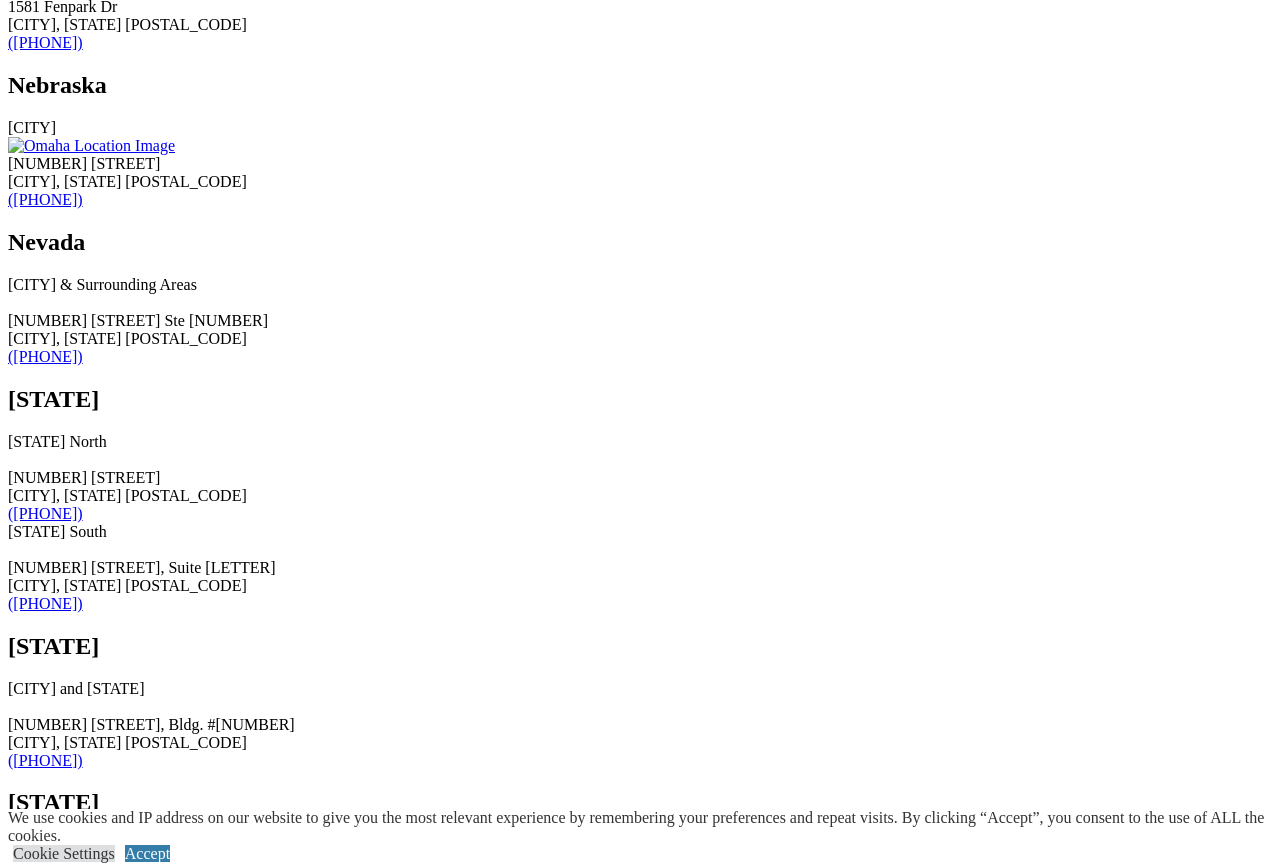 click on "[NUMBER] [STREET] [CITY], [STATE] [POSTAL_CODE]" at bounding box center [632, -1688] 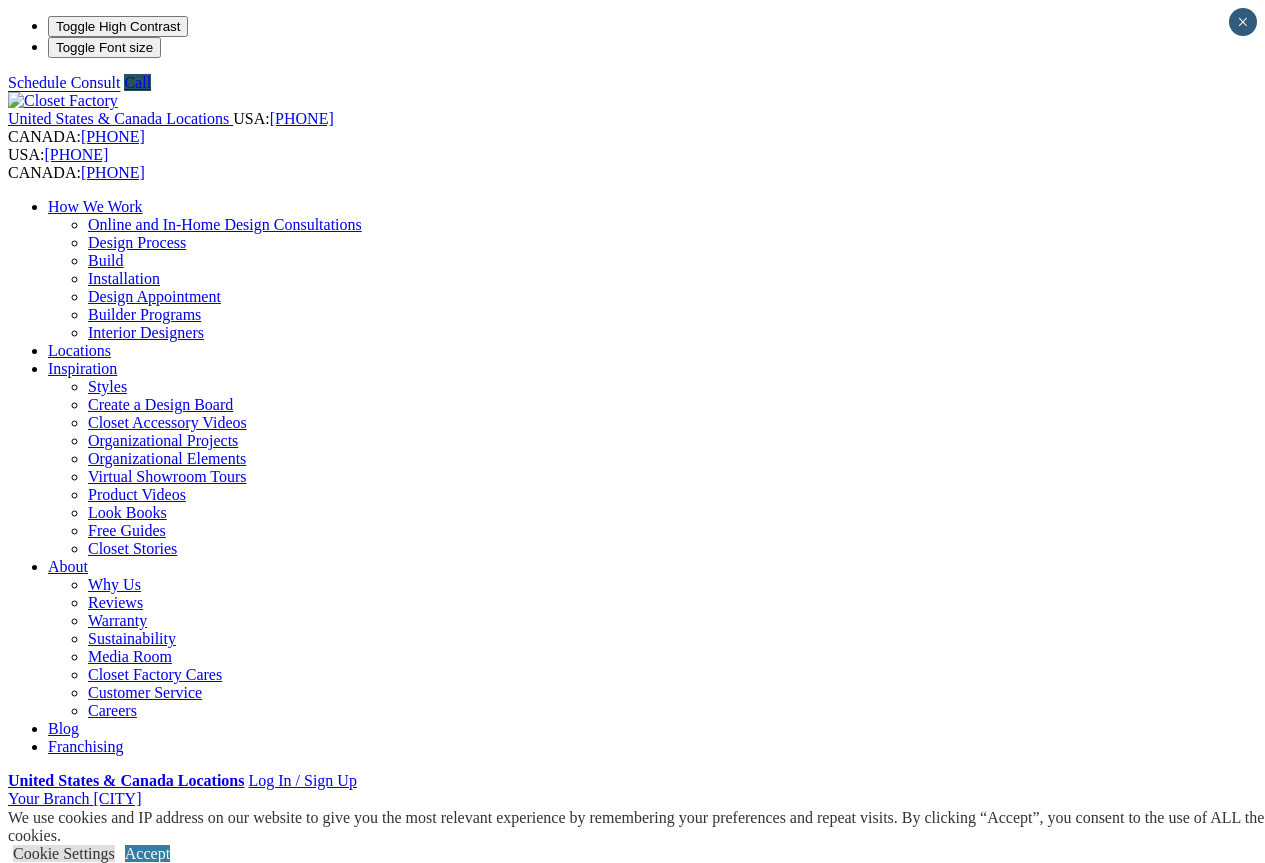 scroll, scrollTop: 0, scrollLeft: 0, axis: both 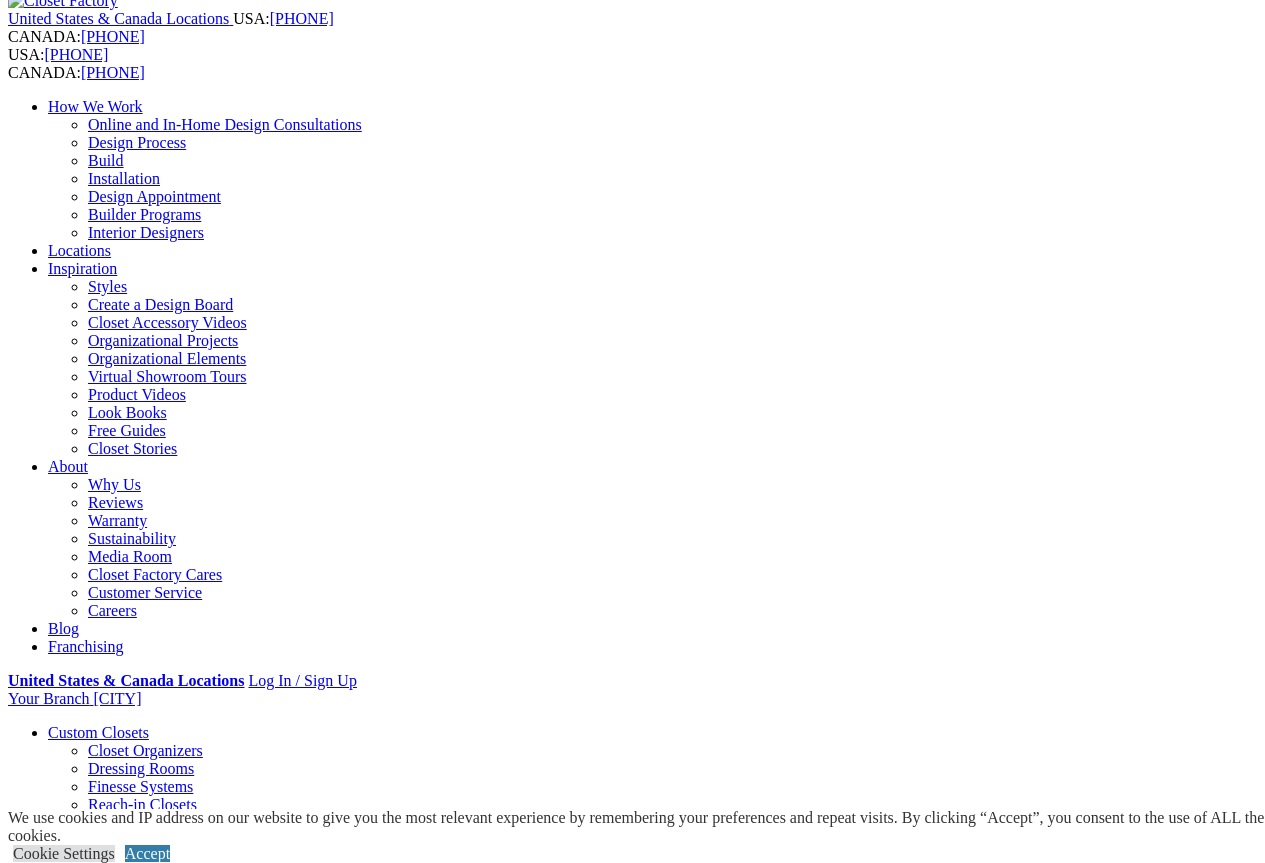 click on "First Name" at bounding box center [95, 31212] 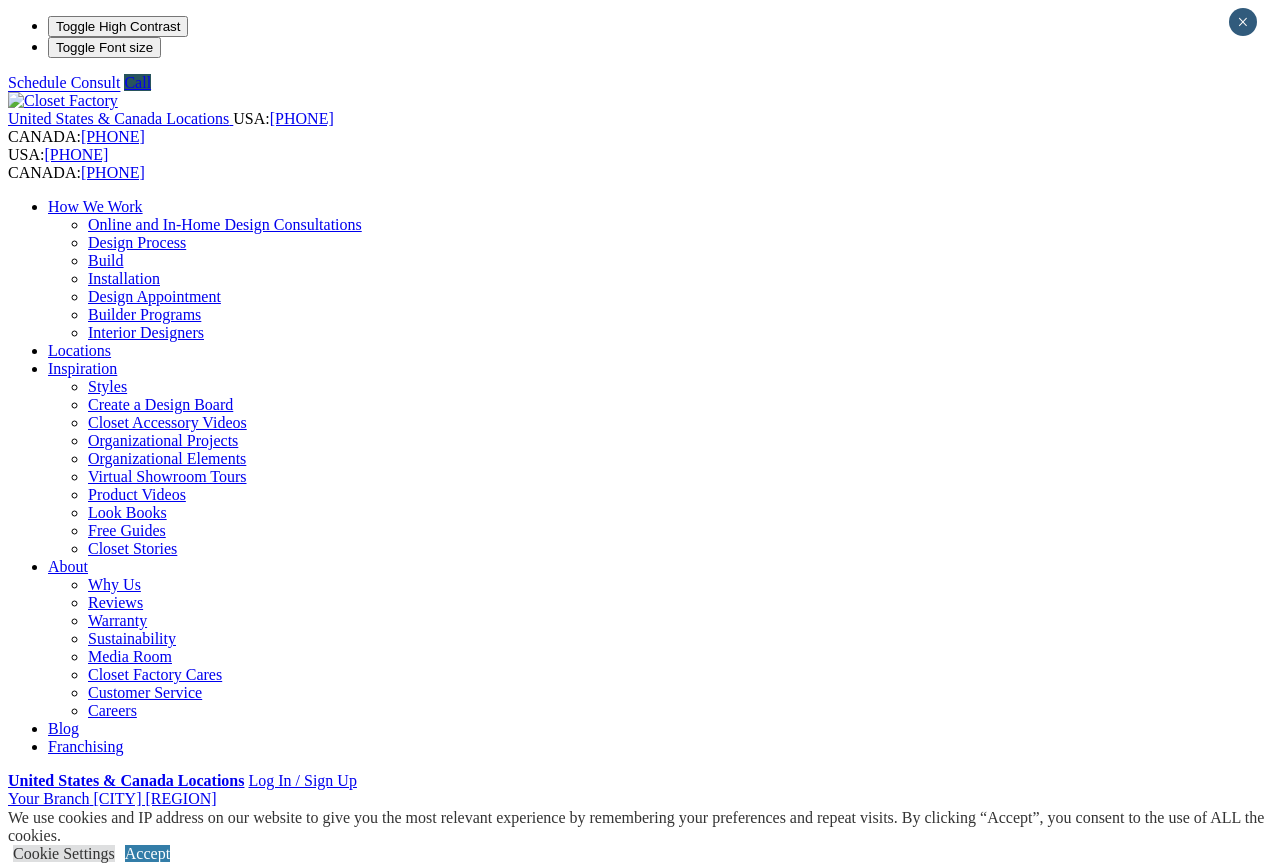 scroll, scrollTop: 0, scrollLeft: 0, axis: both 